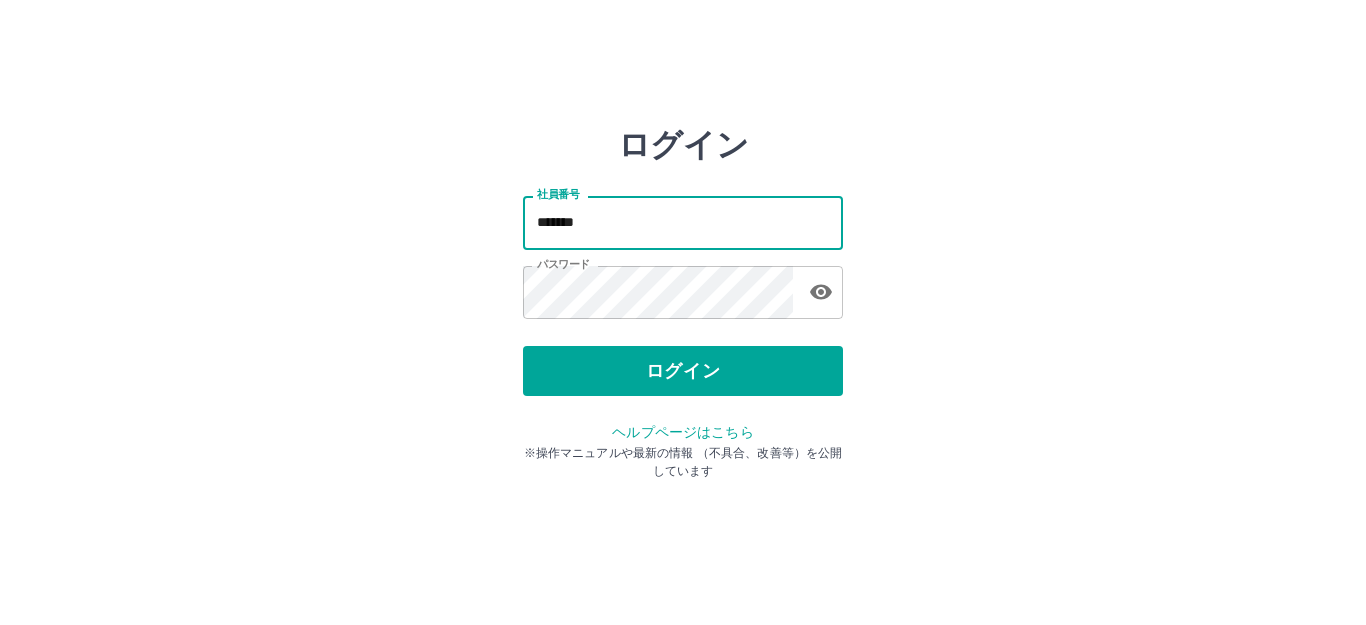 scroll, scrollTop: 0, scrollLeft: 0, axis: both 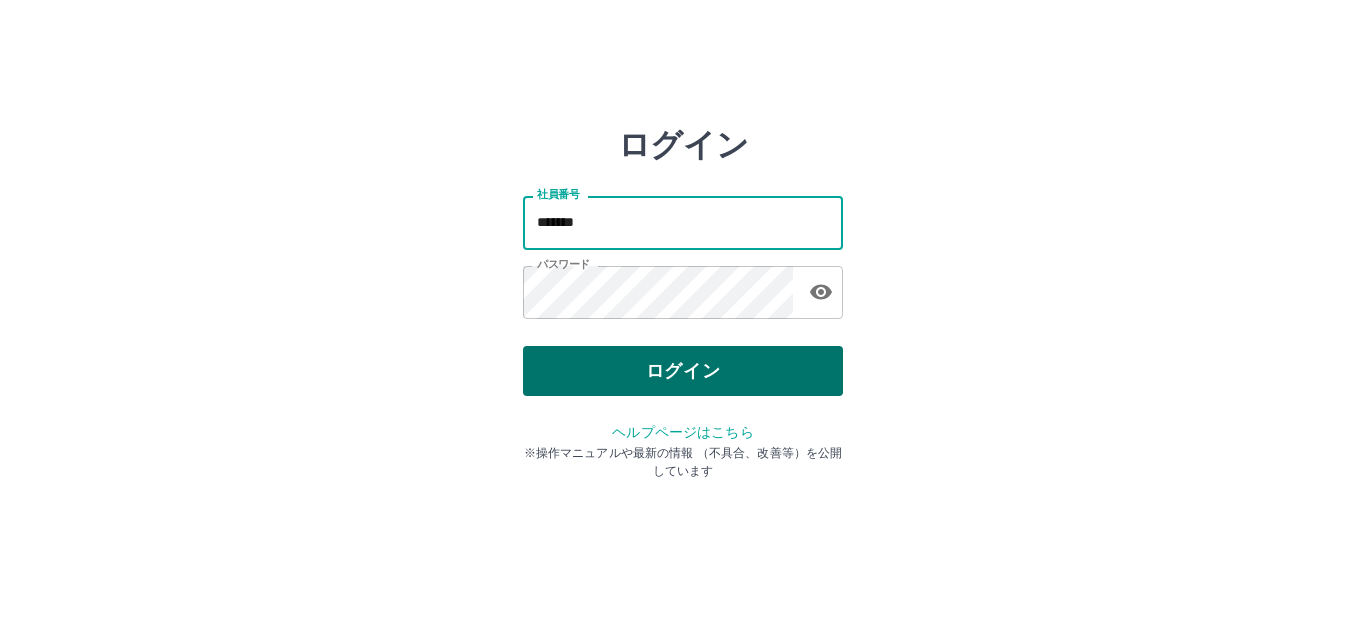 click on "ログイン" at bounding box center (683, 371) 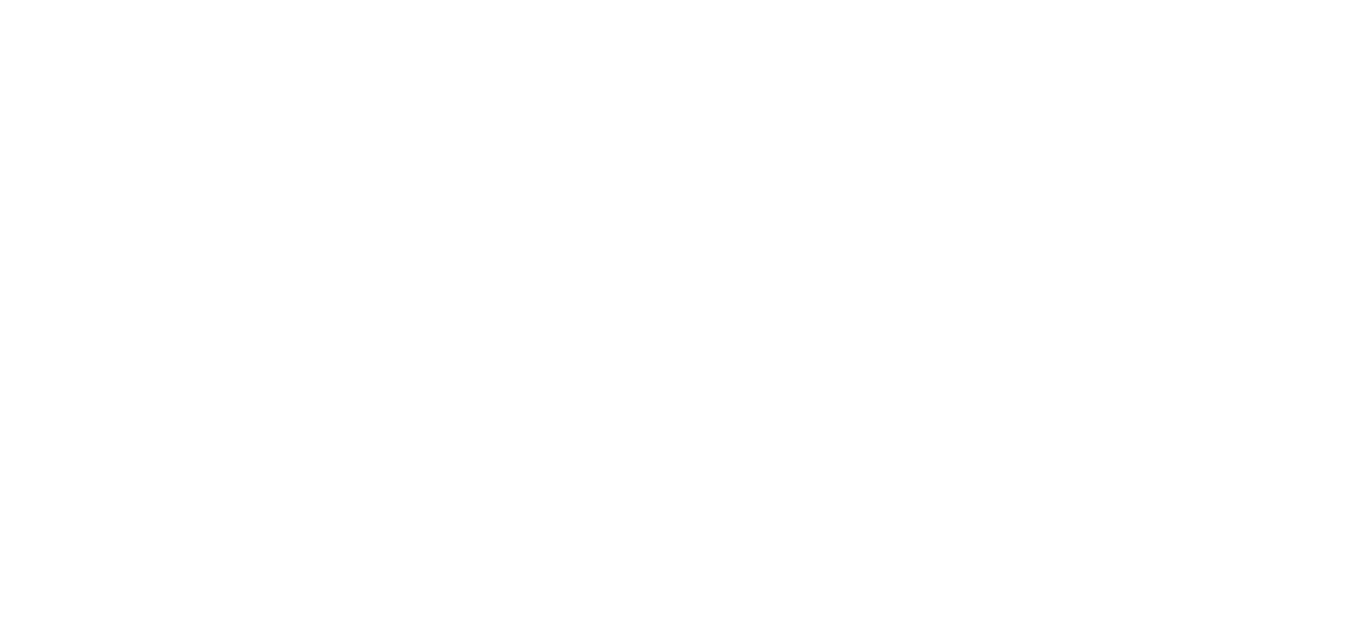 scroll, scrollTop: 0, scrollLeft: 0, axis: both 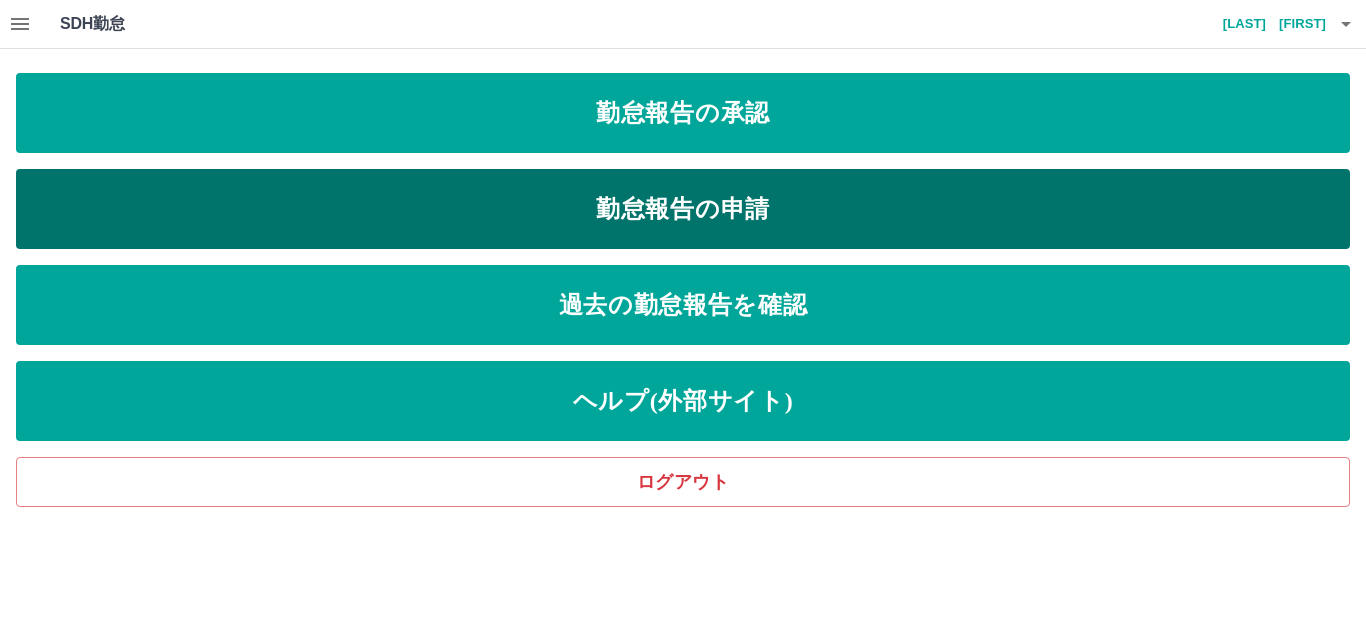 click on "勤怠報告の申請" at bounding box center [683, 209] 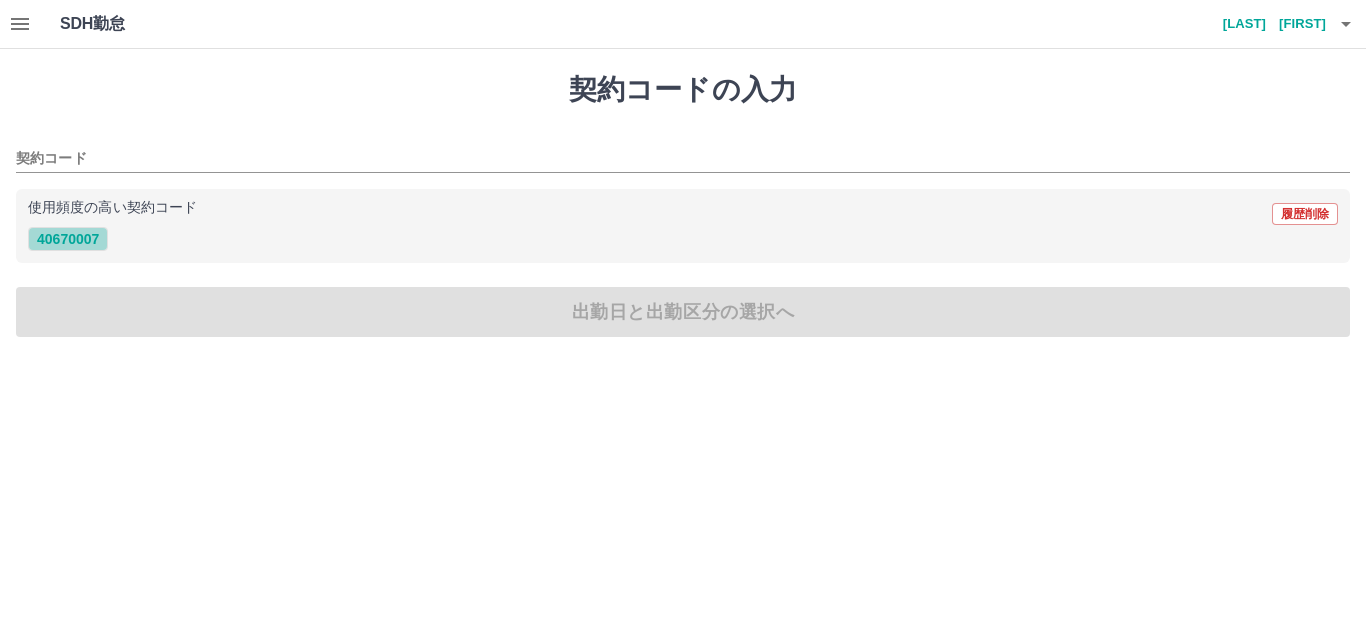click on "40670007" at bounding box center [68, 239] 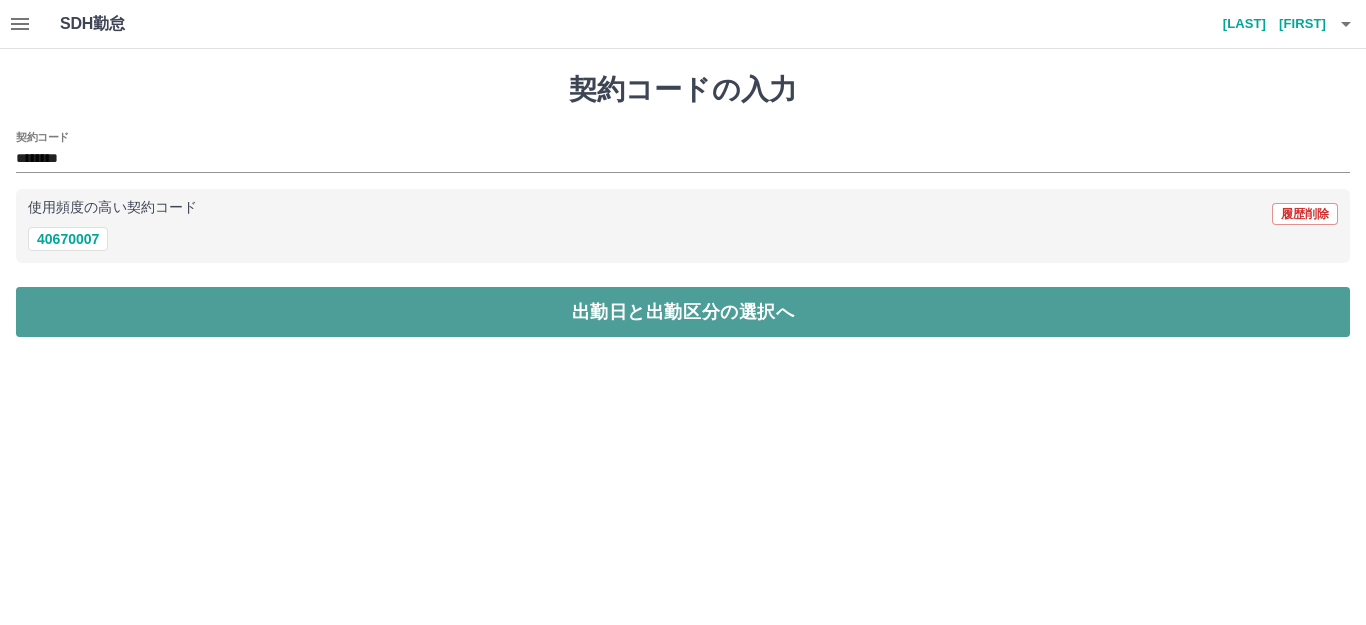 click on "出勤日と出勤区分の選択へ" at bounding box center (683, 312) 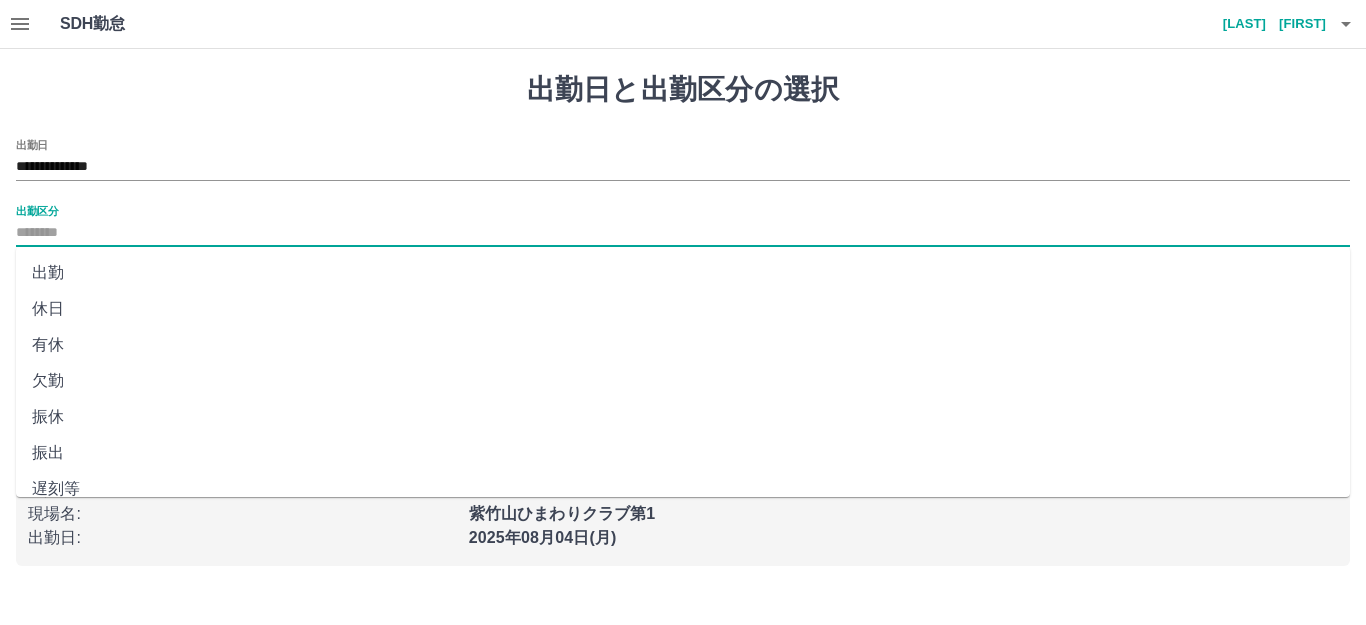 click on "出勤区分" at bounding box center (683, 233) 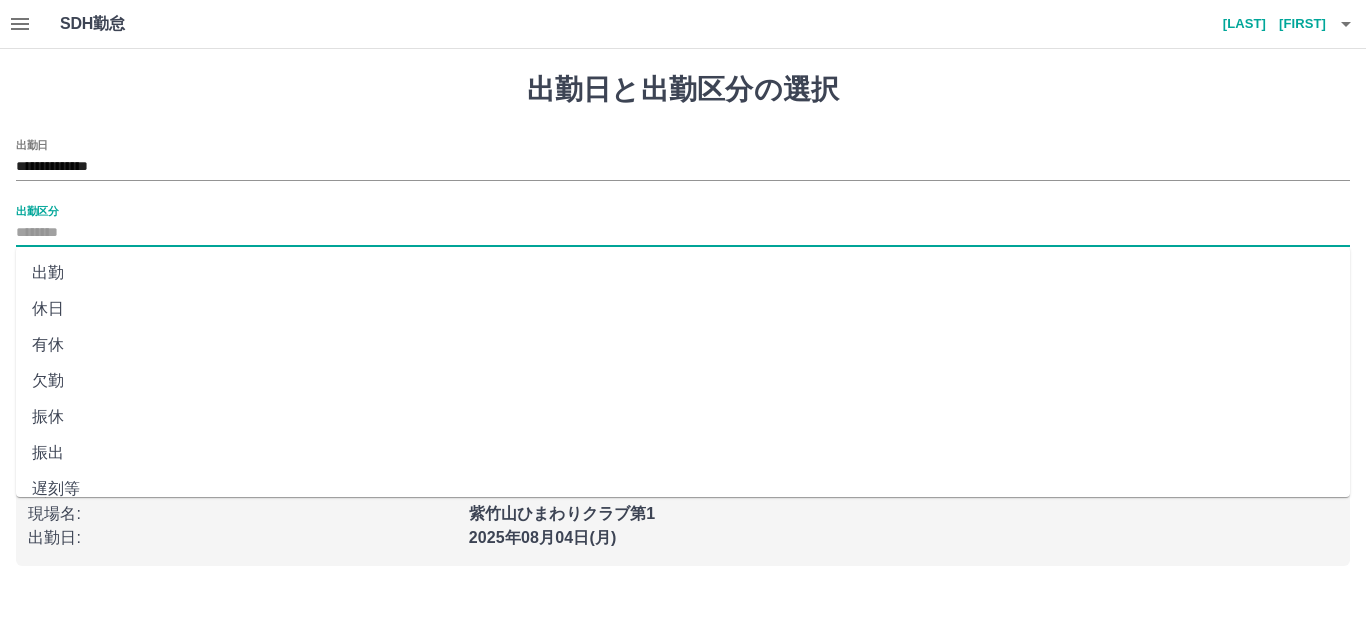 click on "出勤" at bounding box center [683, 273] 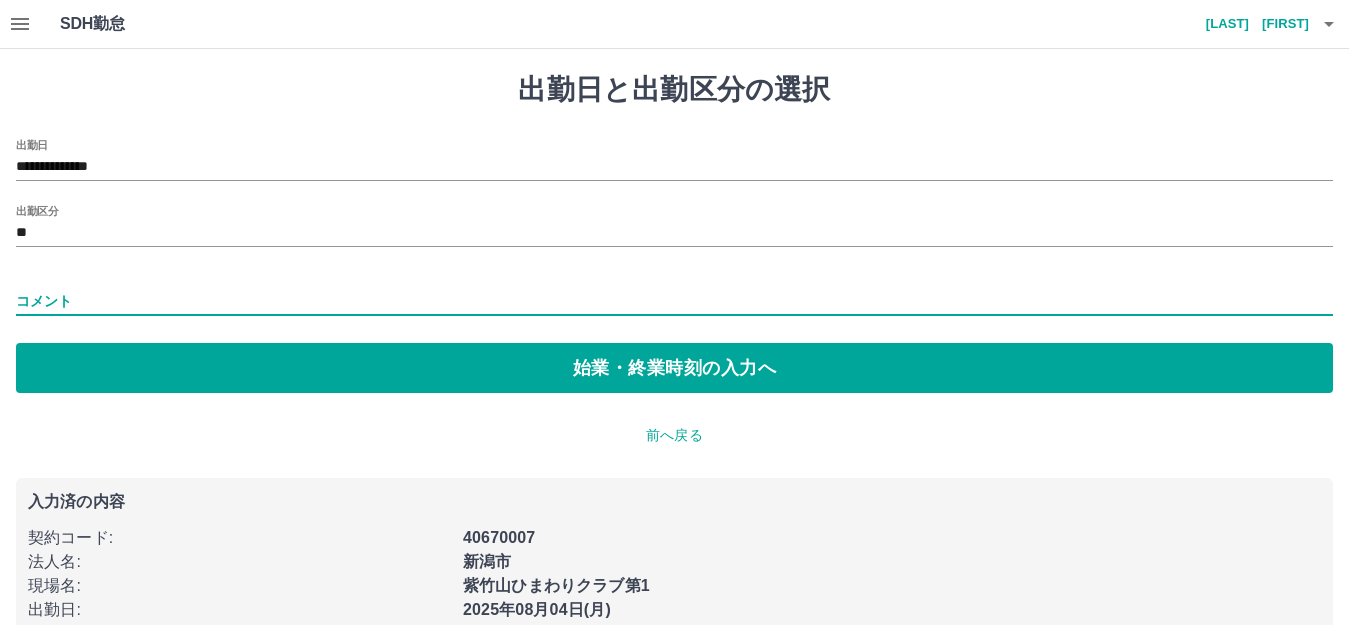 click on "コメント" at bounding box center (674, 301) 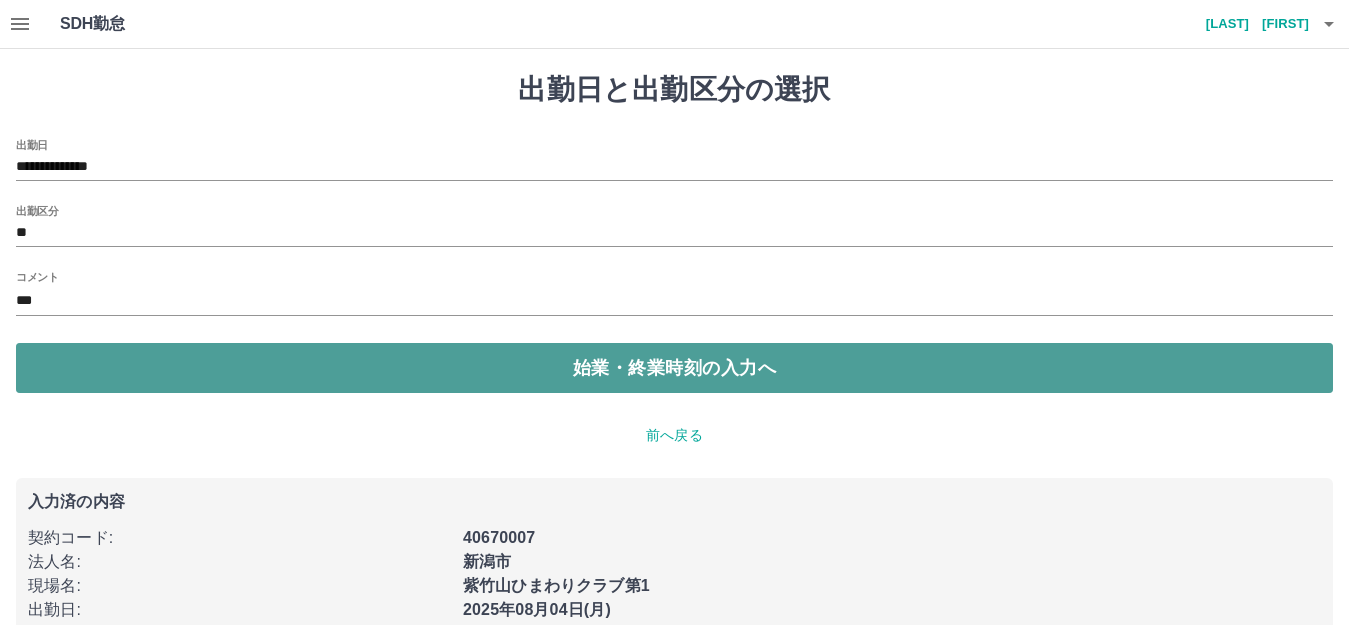 click on "始業・終業時刻の入力へ" at bounding box center [674, 368] 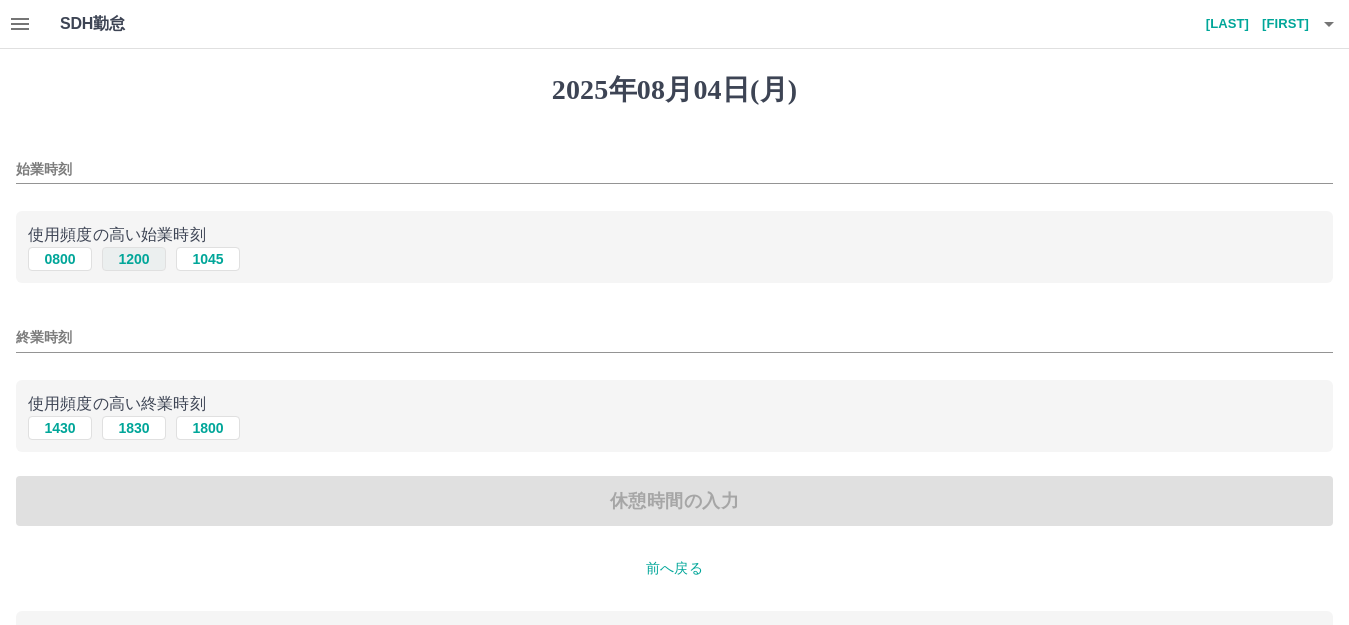 click on "1200" at bounding box center [134, 259] 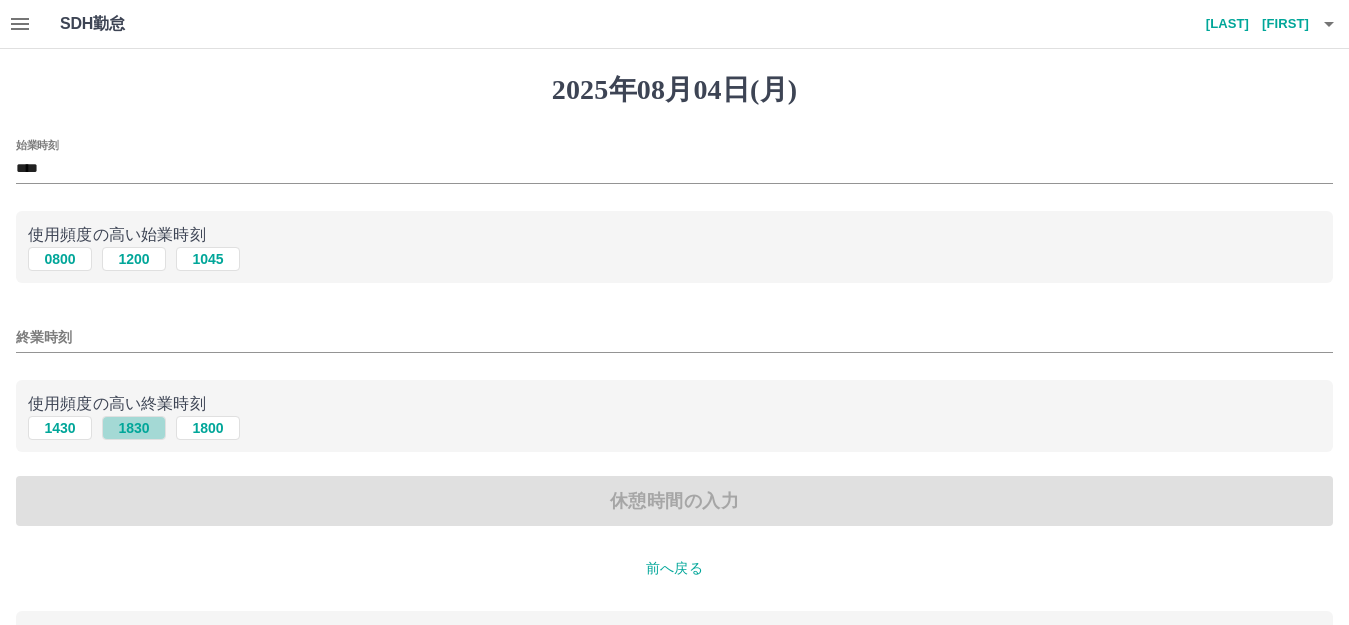 click on "1830" at bounding box center (134, 428) 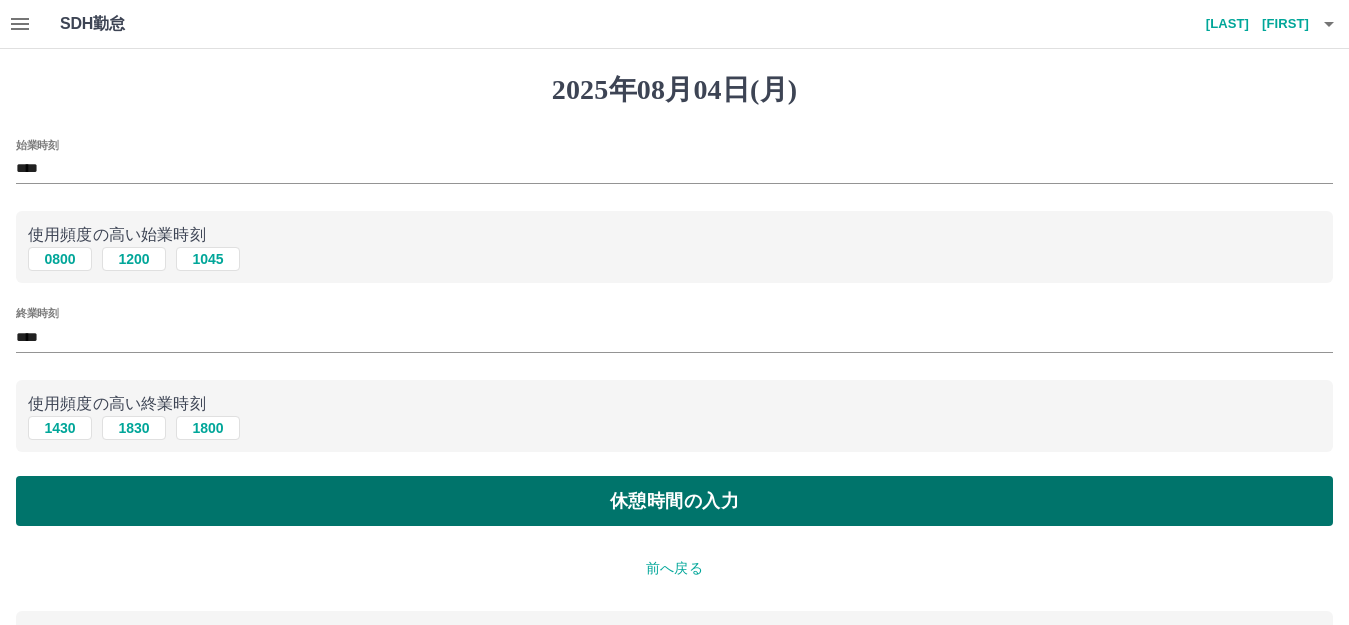 click on "休憩時間の入力" at bounding box center [674, 501] 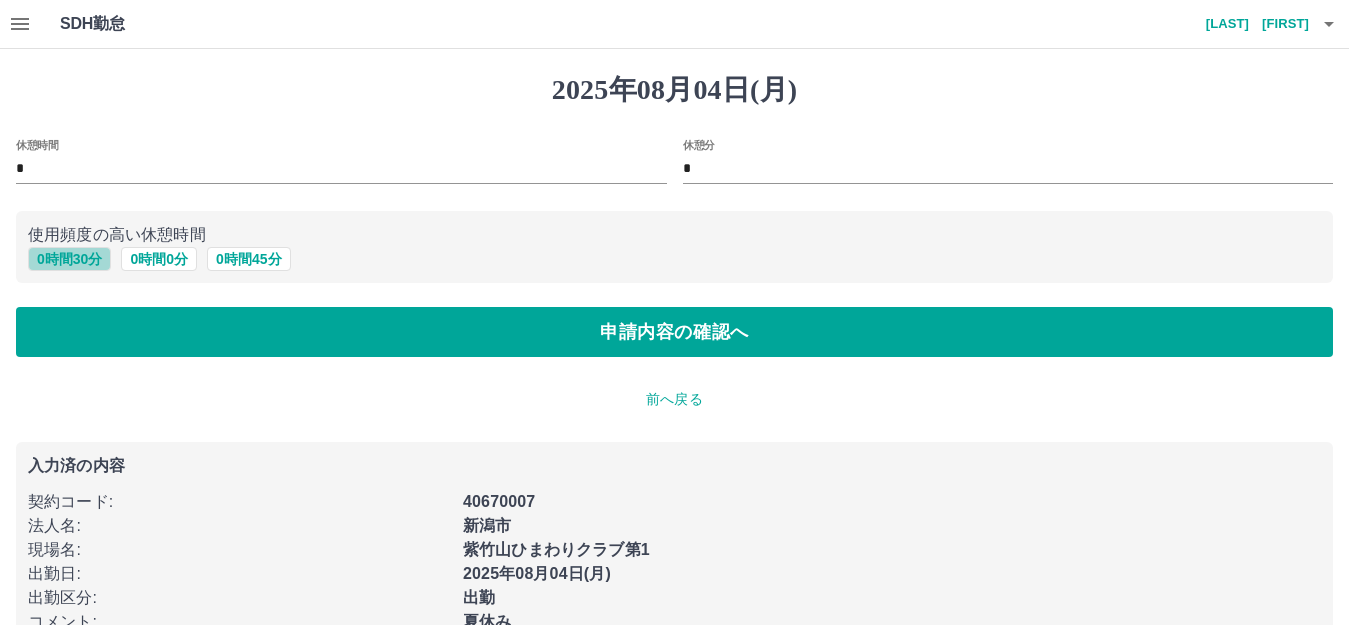 click on "0 時間 30 分" at bounding box center [69, 259] 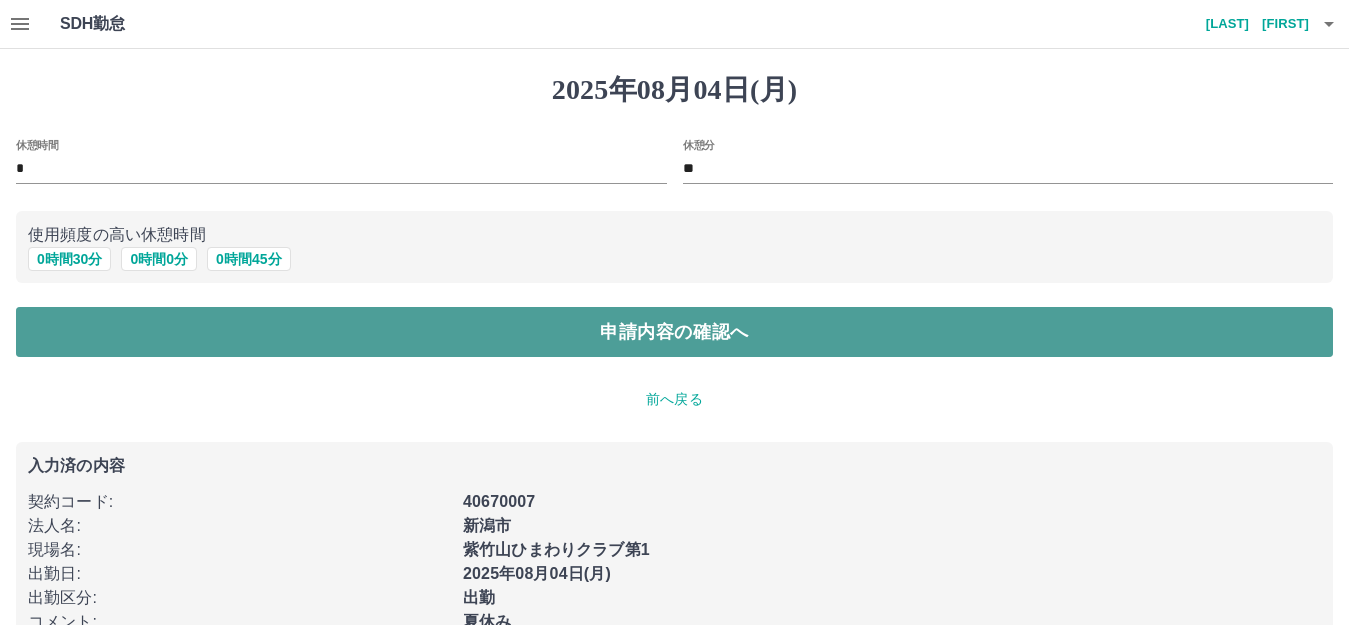click on "申請内容の確認へ" at bounding box center (674, 332) 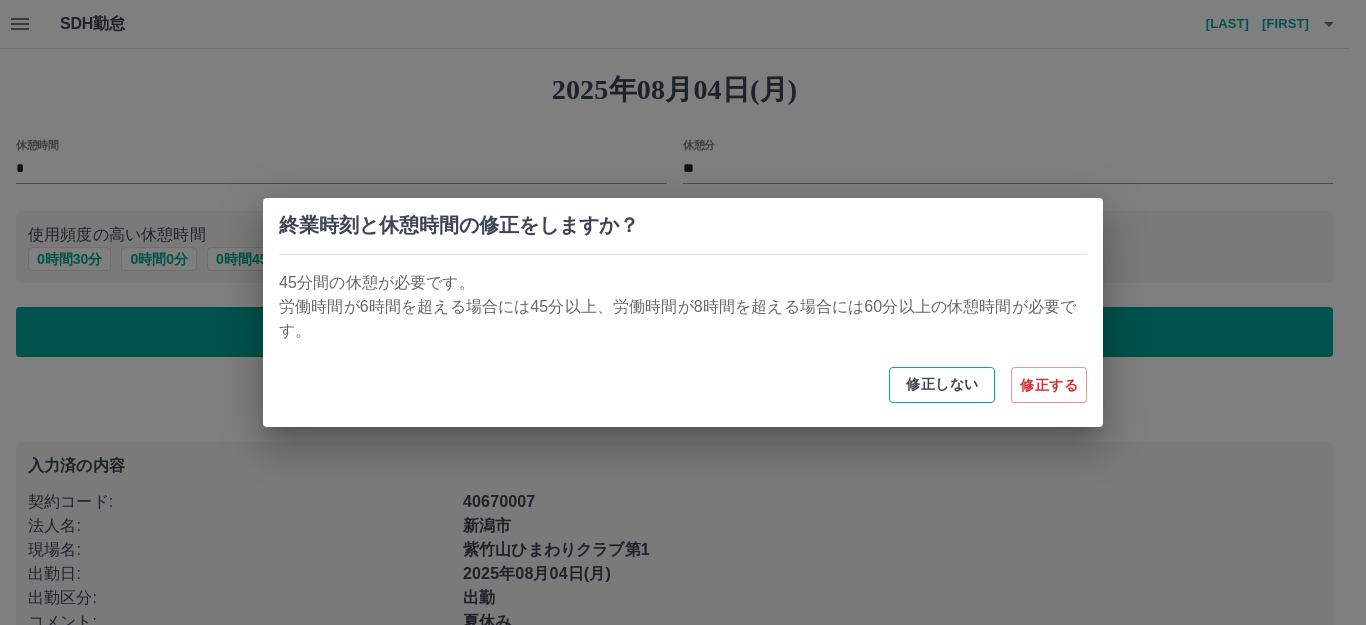 click on "修正しない" at bounding box center (942, 385) 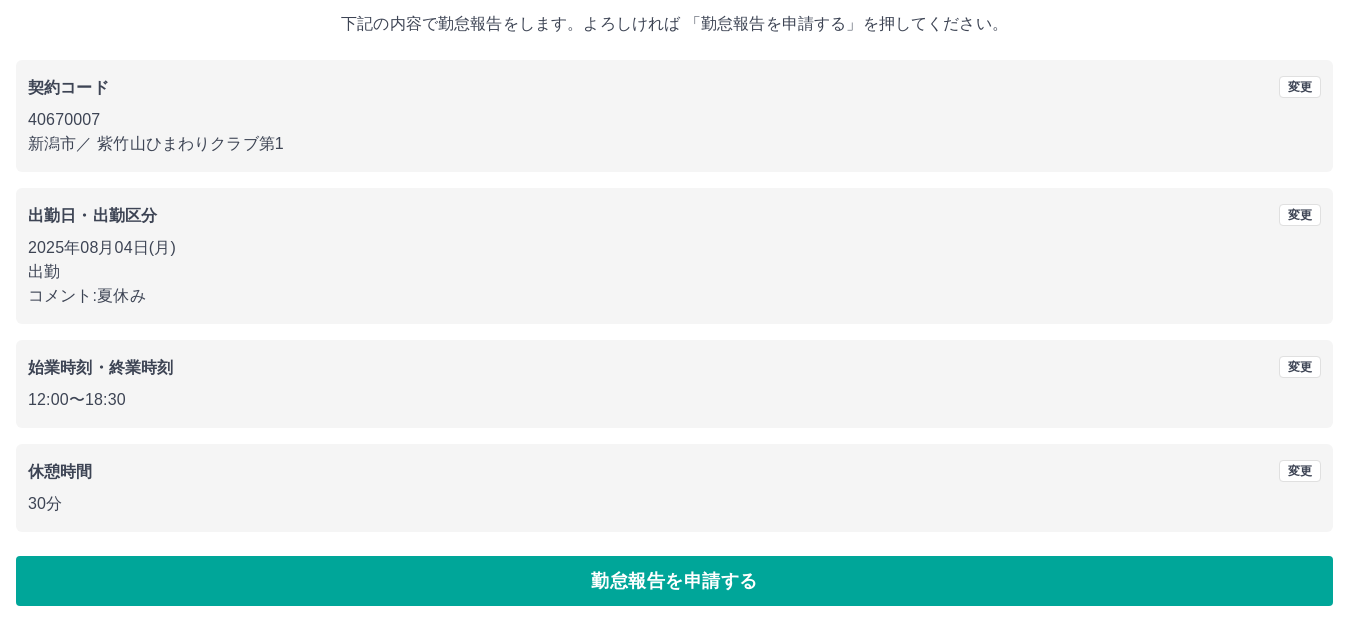 scroll, scrollTop: 124, scrollLeft: 0, axis: vertical 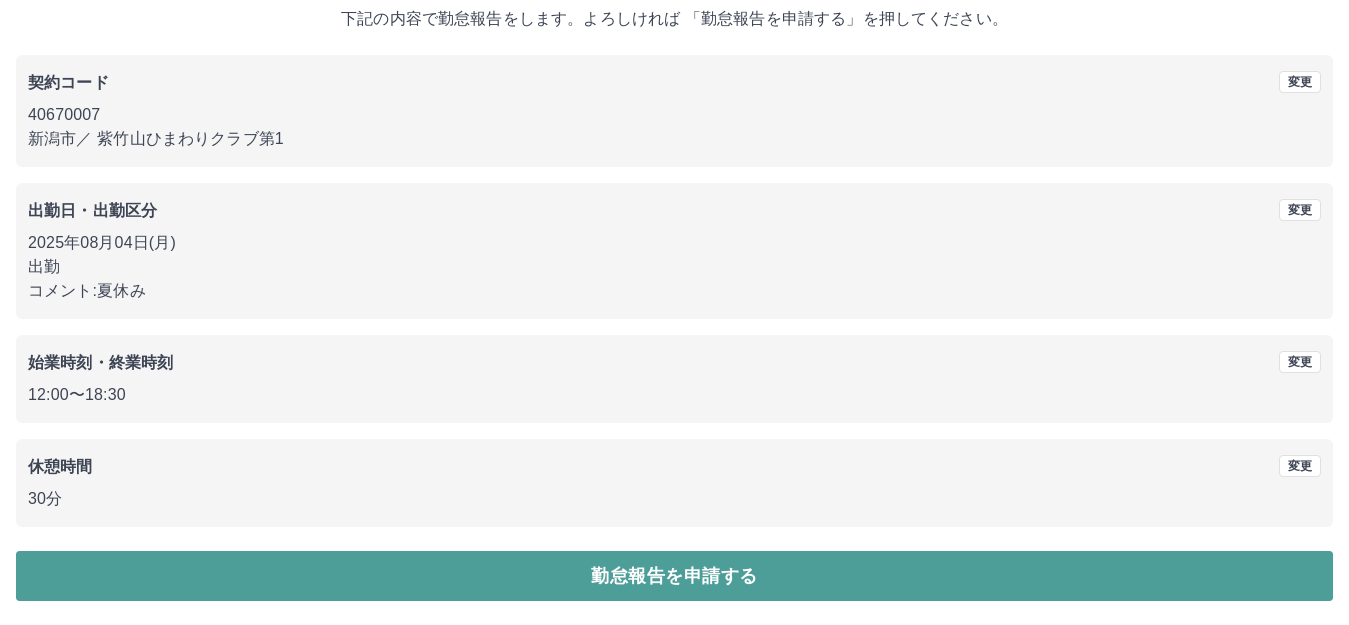 click on "勤怠報告を申請する" at bounding box center [674, 576] 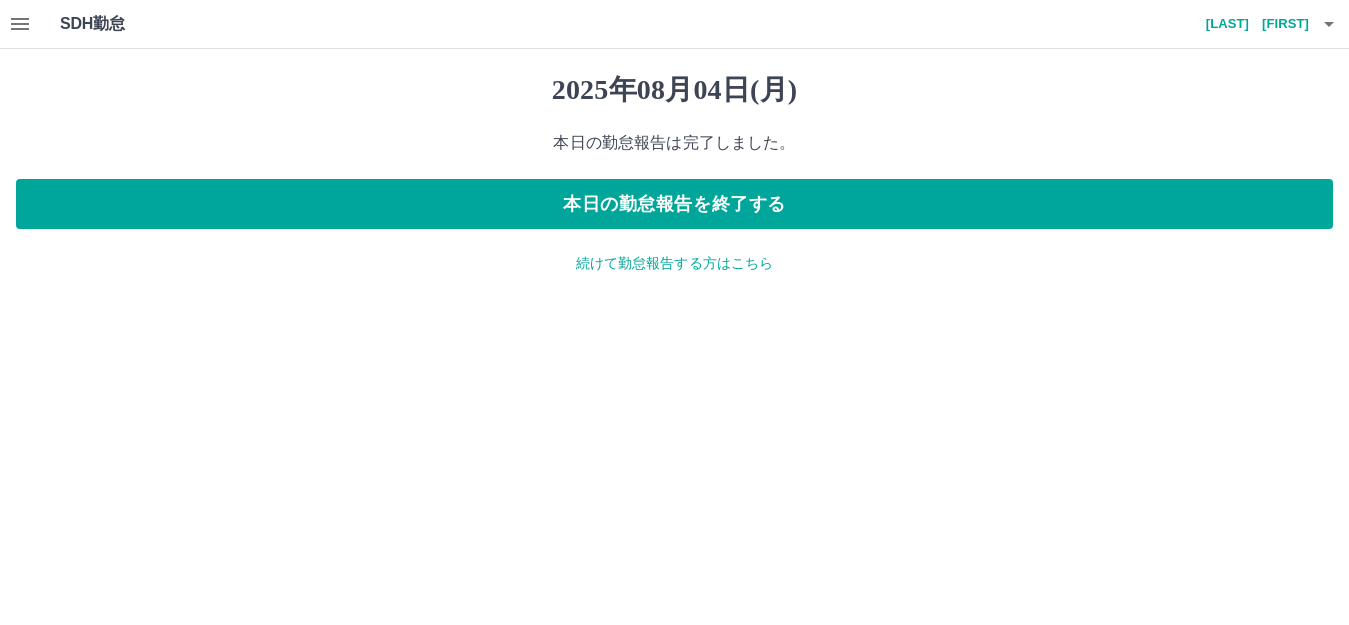 scroll, scrollTop: 0, scrollLeft: 0, axis: both 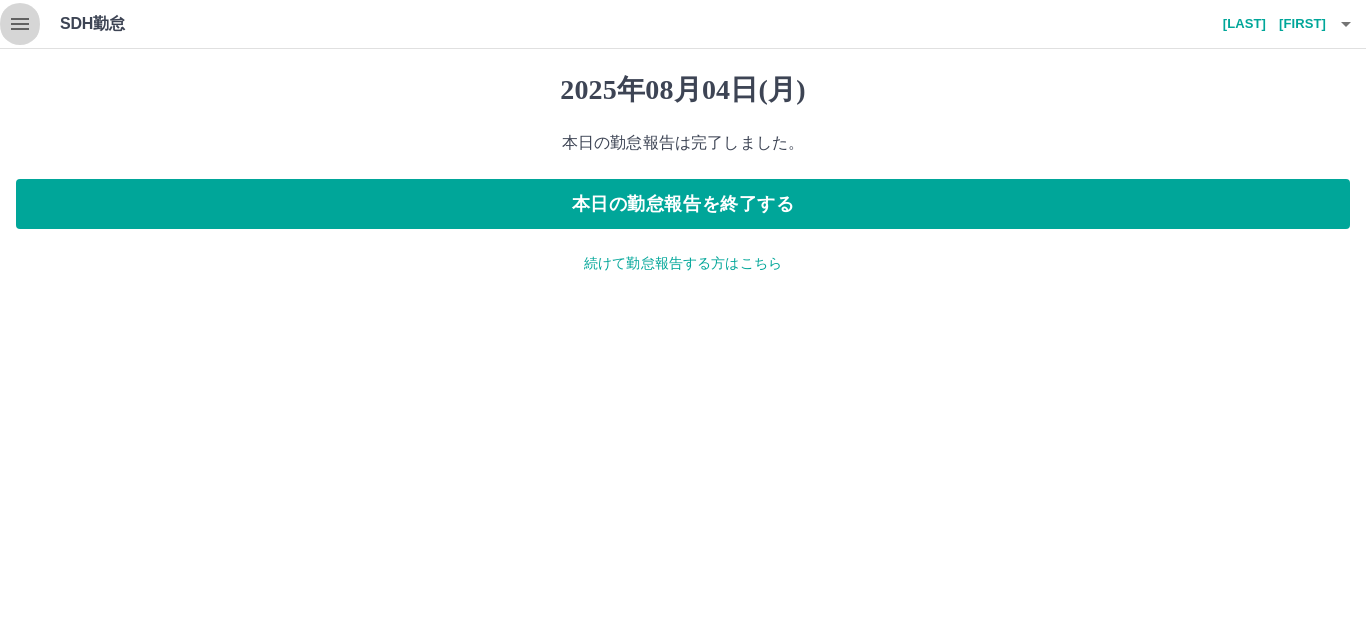 click 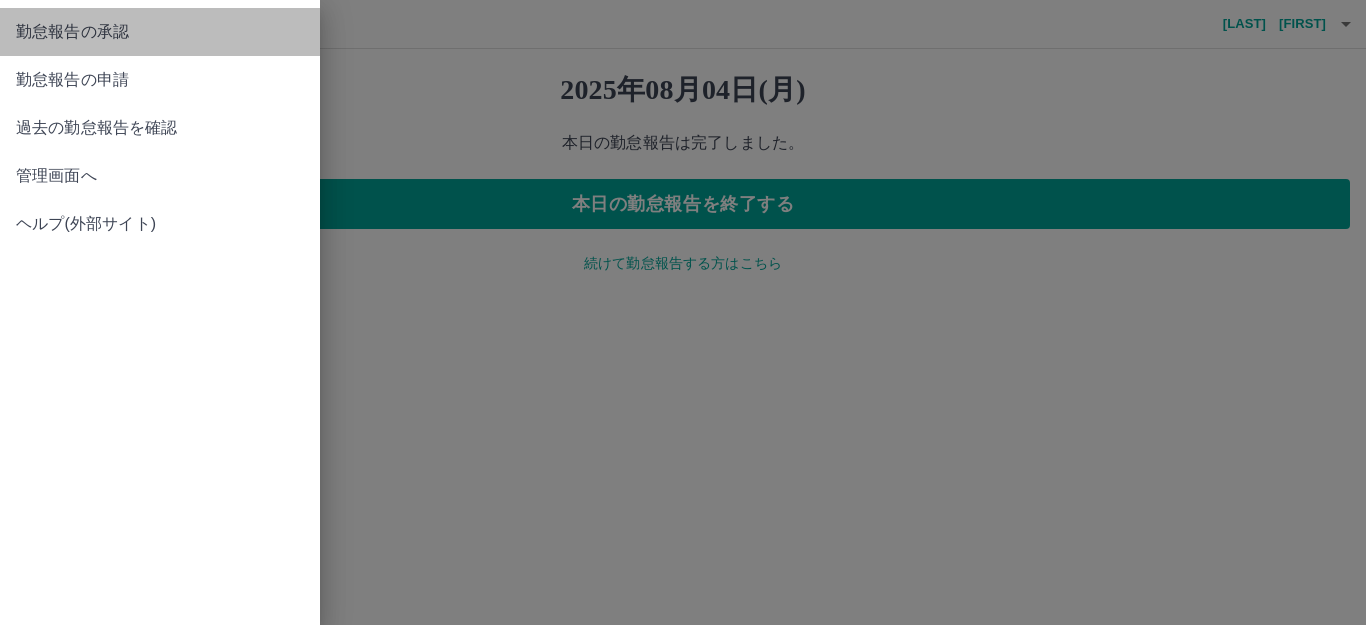 click on "勤怠報告の承認" at bounding box center (160, 32) 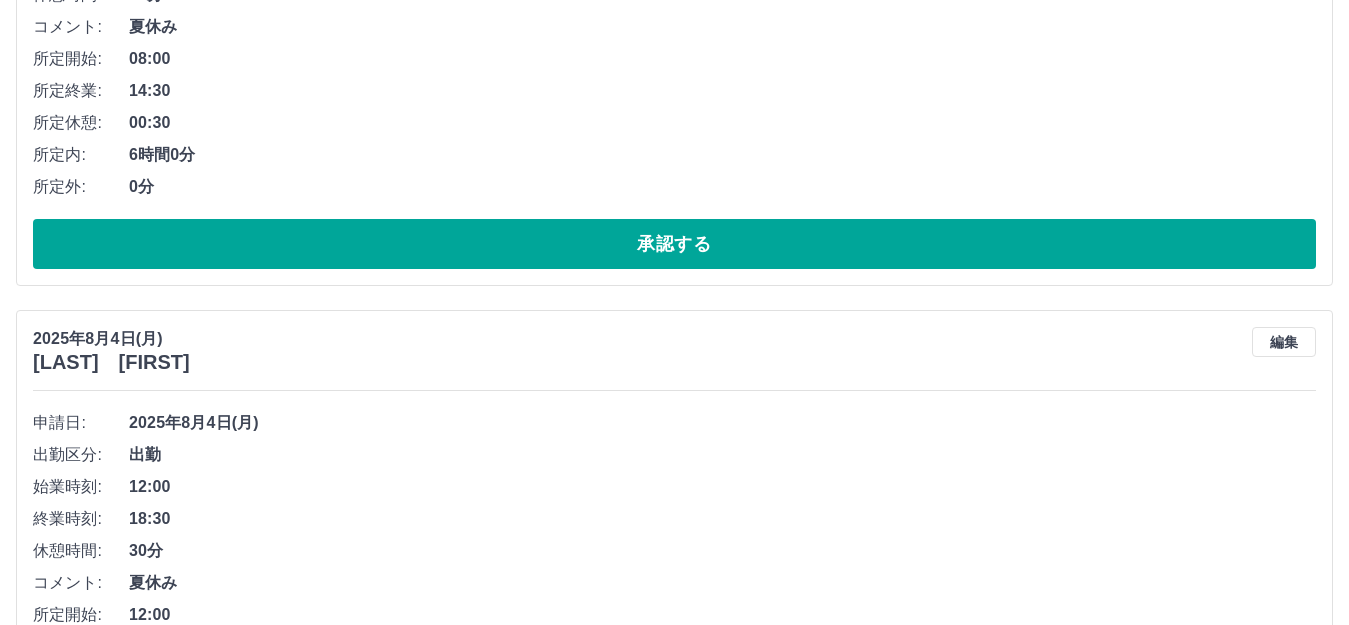 scroll, scrollTop: 0, scrollLeft: 0, axis: both 